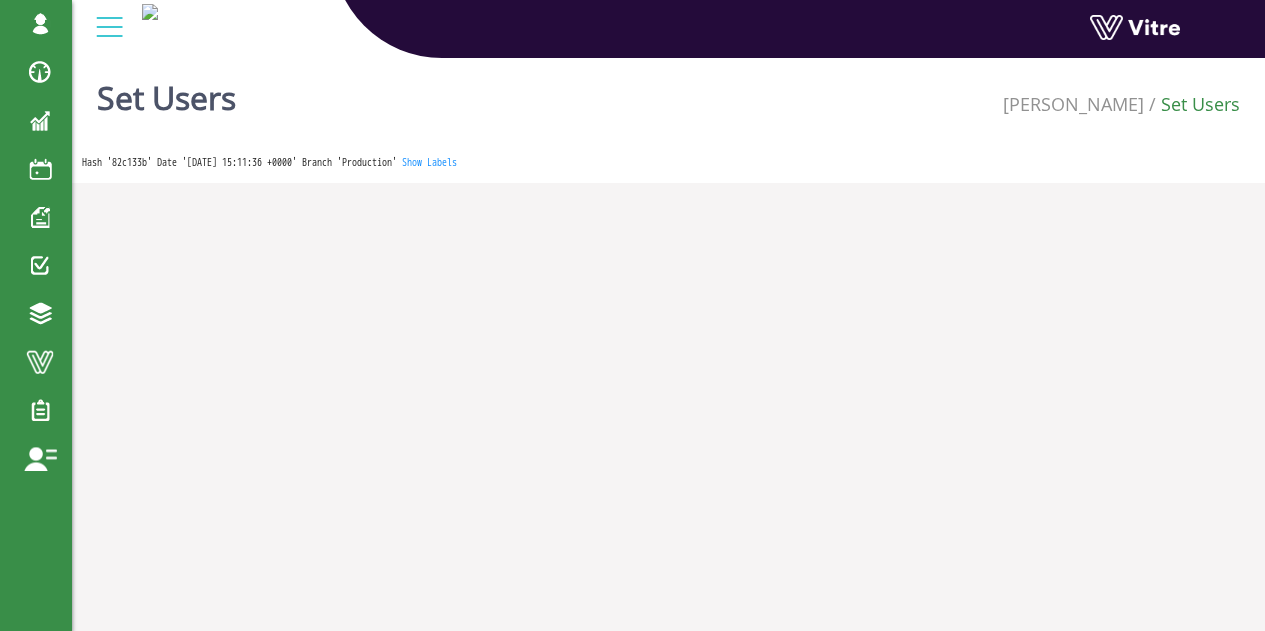 scroll, scrollTop: 0, scrollLeft: 0, axis: both 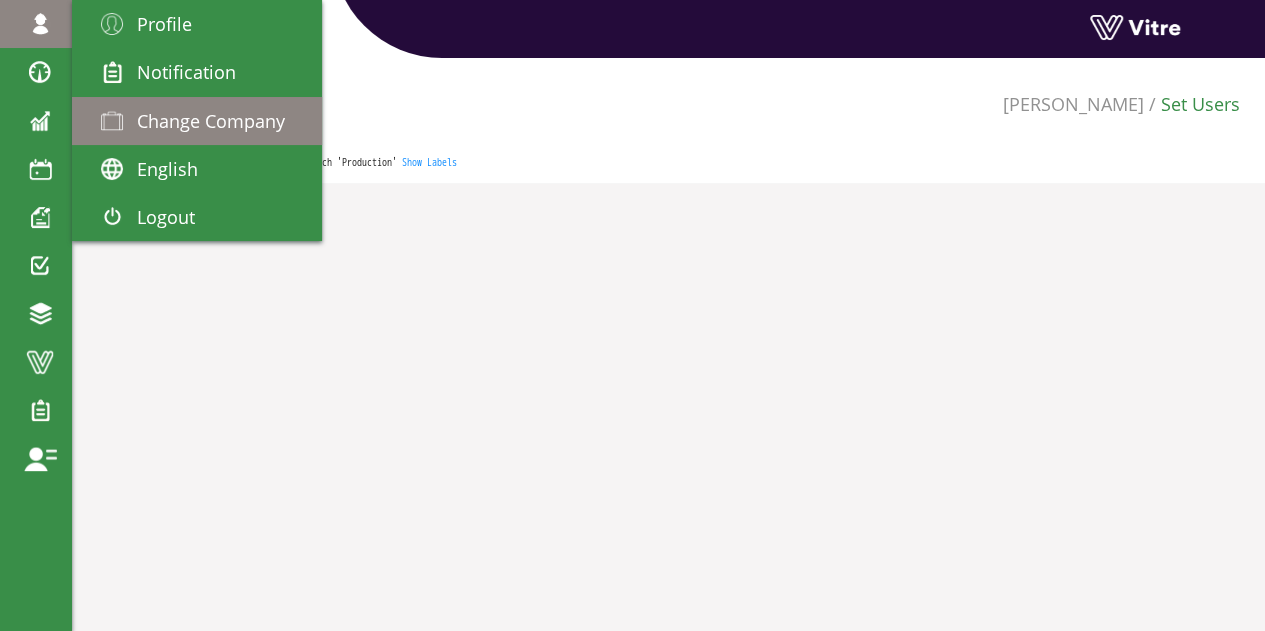 click on "Change Company" at bounding box center (211, 121) 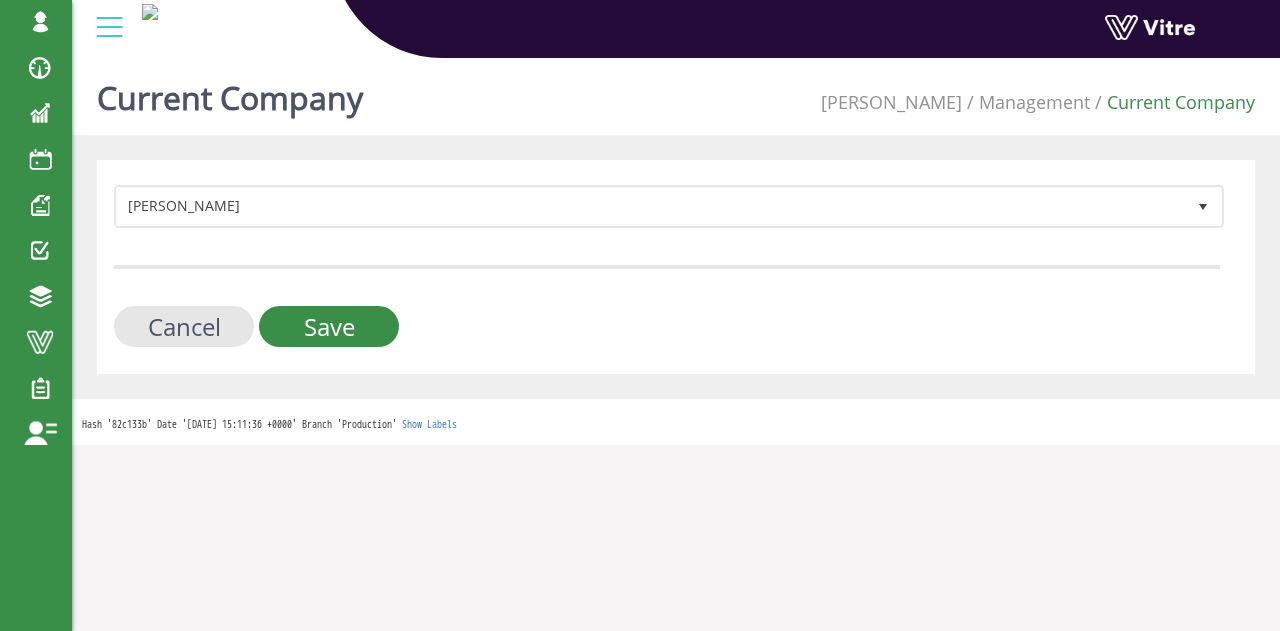scroll, scrollTop: 0, scrollLeft: 0, axis: both 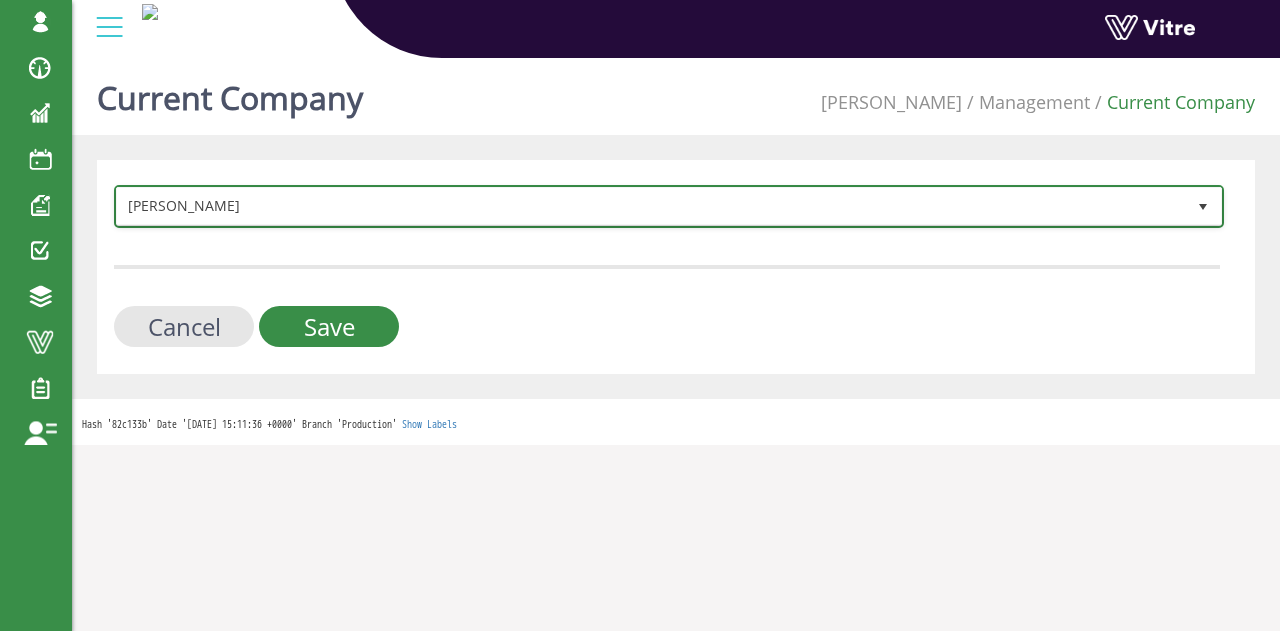 click on "[PERSON_NAME]" at bounding box center [651, 206] 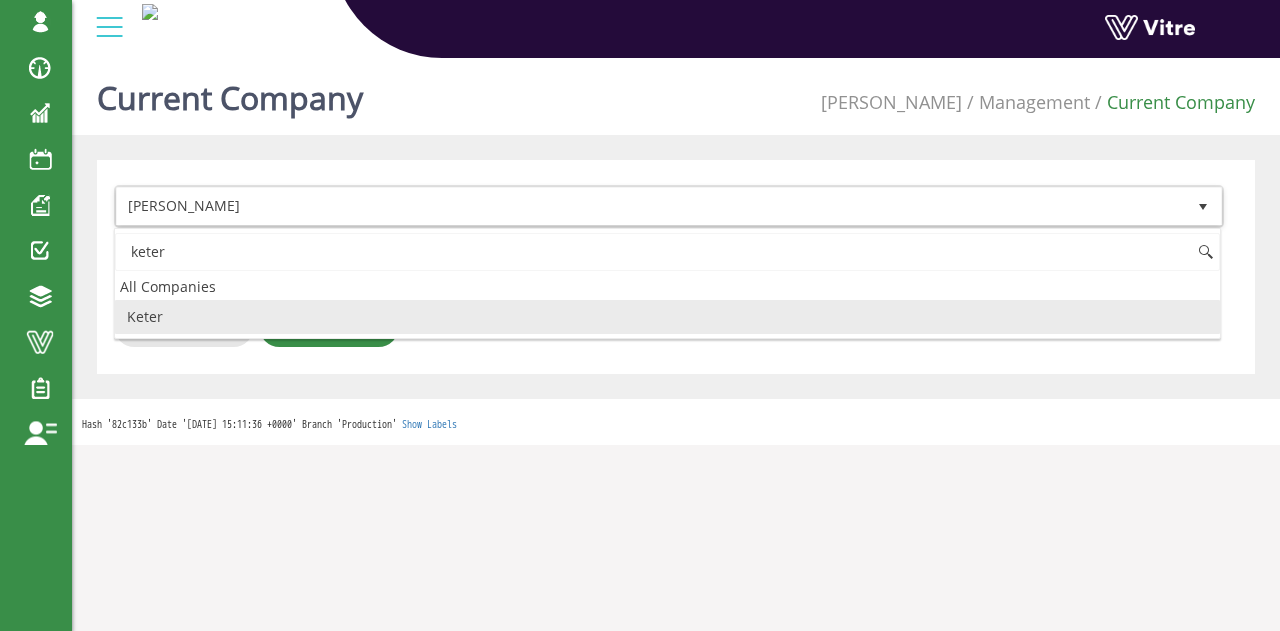 click on "Keter" at bounding box center (667, 317) 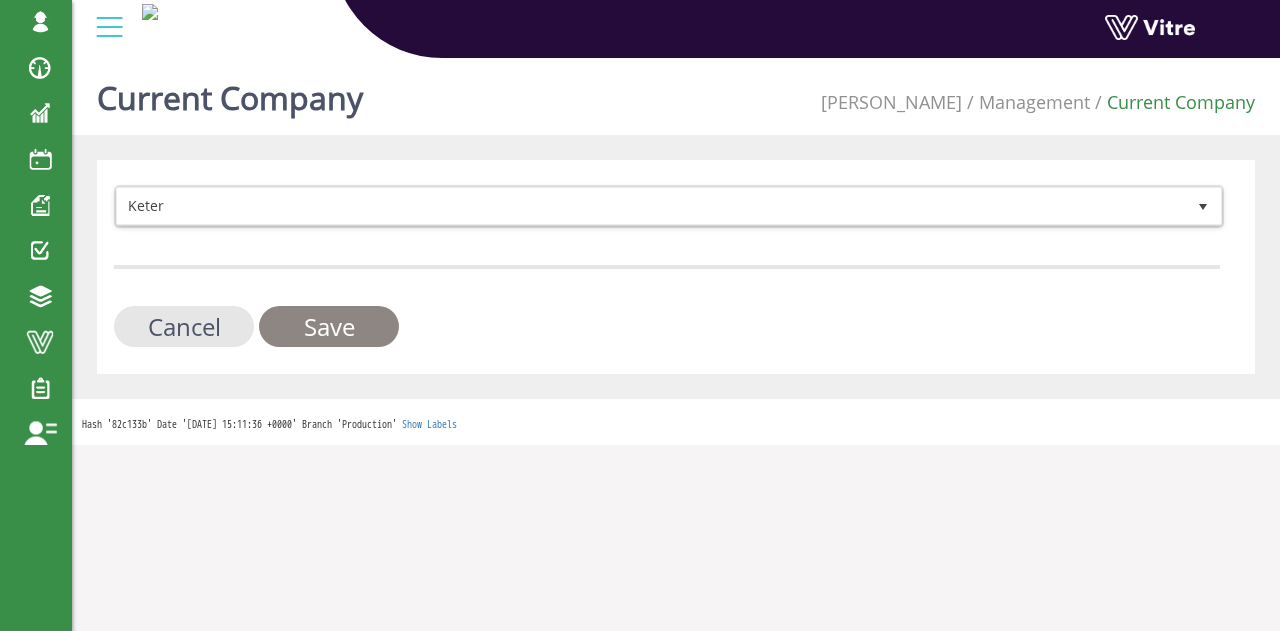 click on "Save" at bounding box center [329, 326] 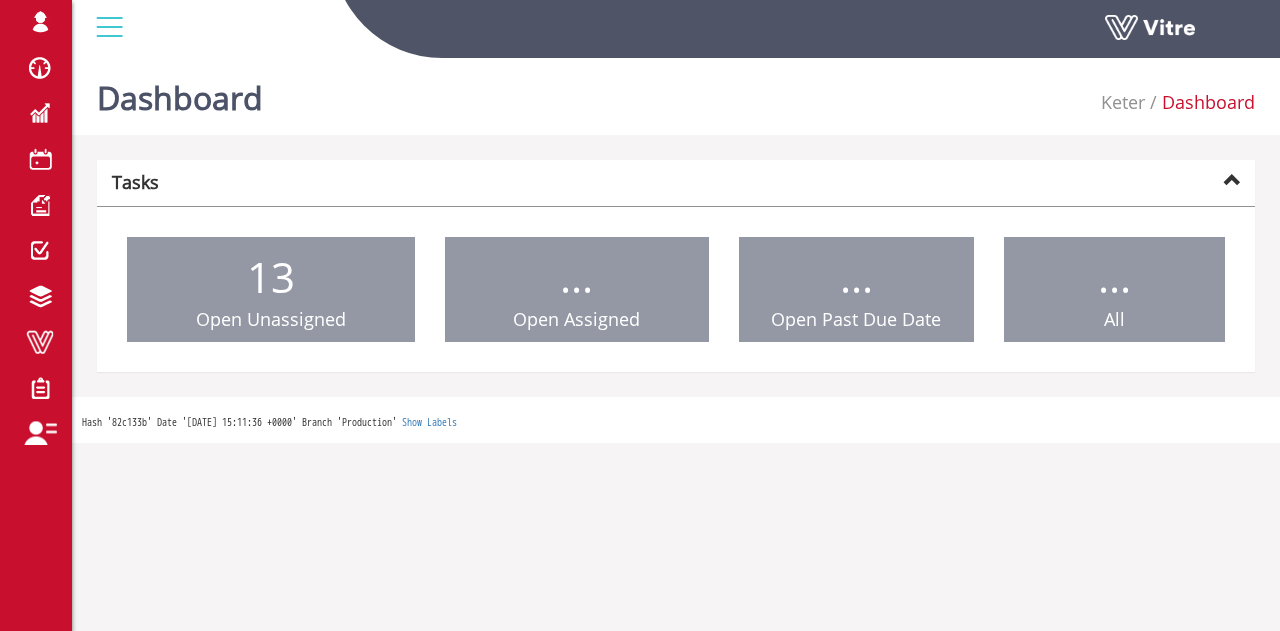 scroll, scrollTop: 0, scrollLeft: 0, axis: both 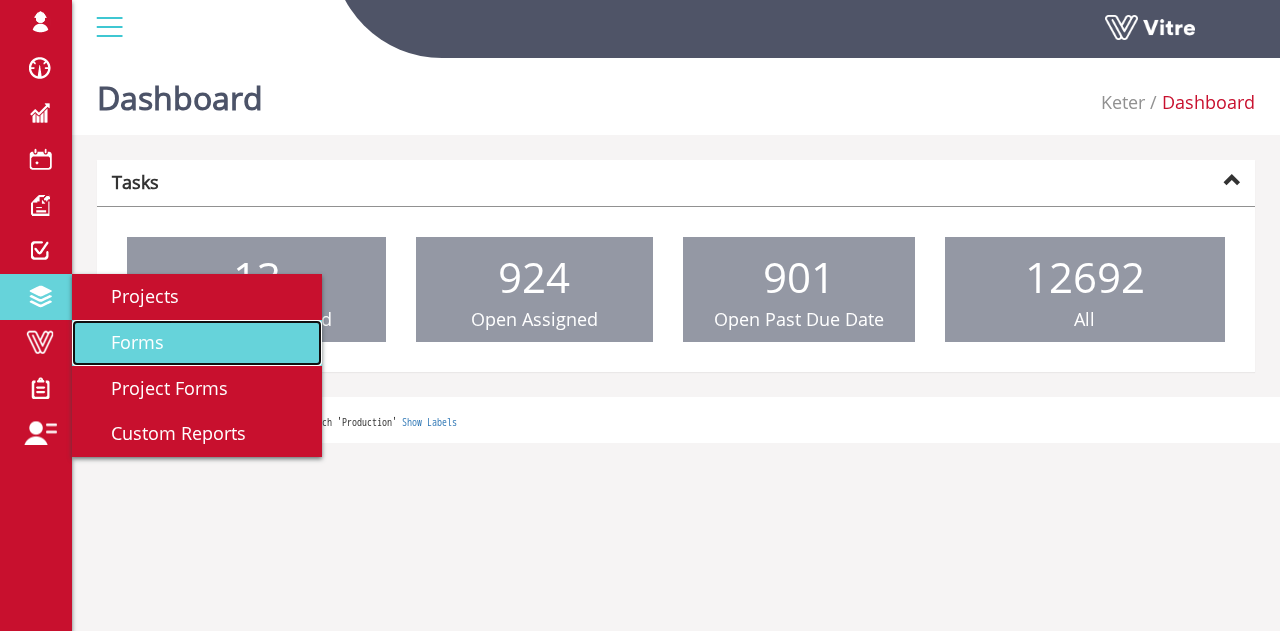 click on "Forms" at bounding box center (125, 342) 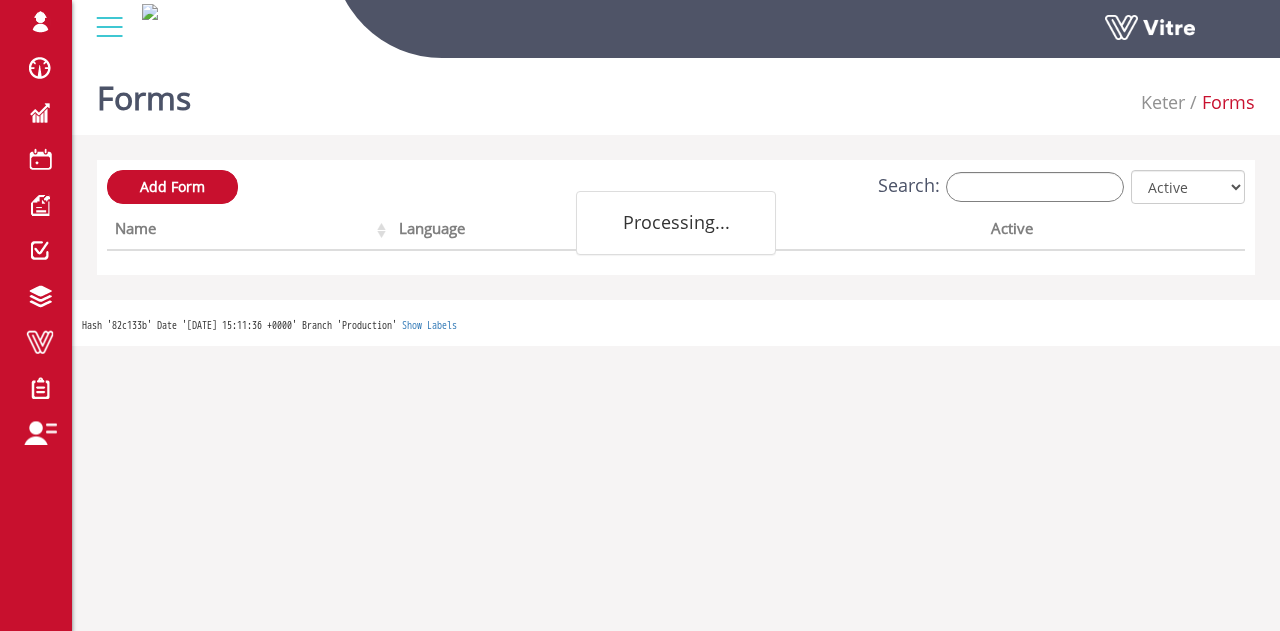 scroll, scrollTop: 0, scrollLeft: 0, axis: both 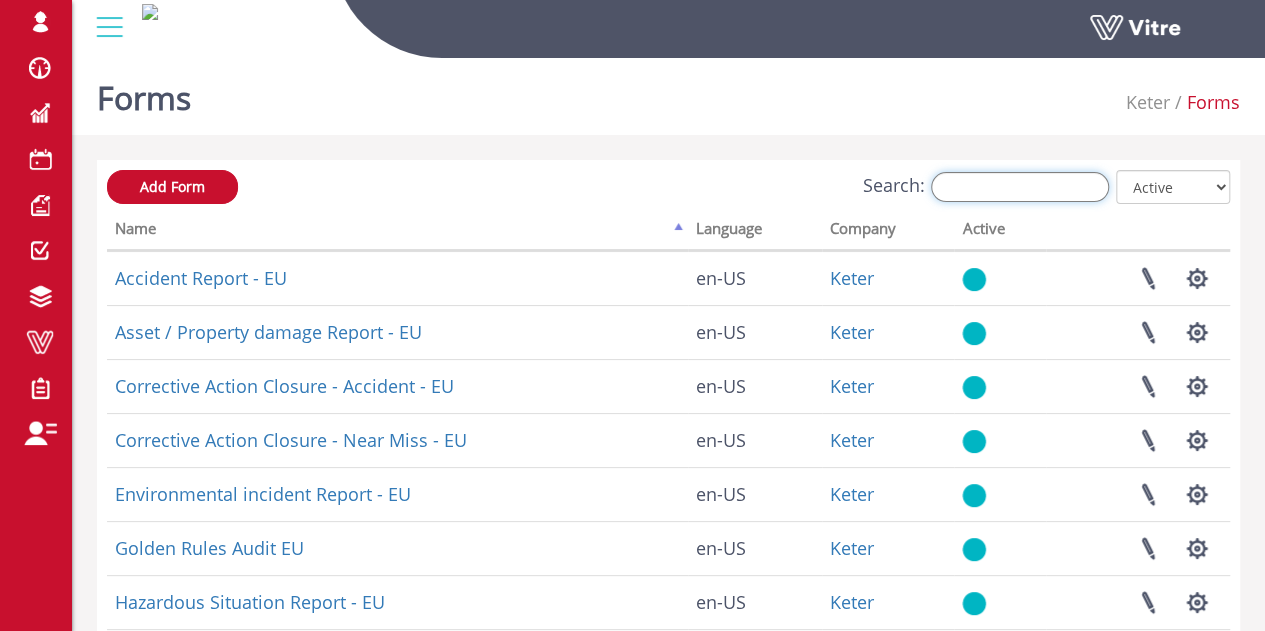 click on "Search:" at bounding box center (1020, 187) 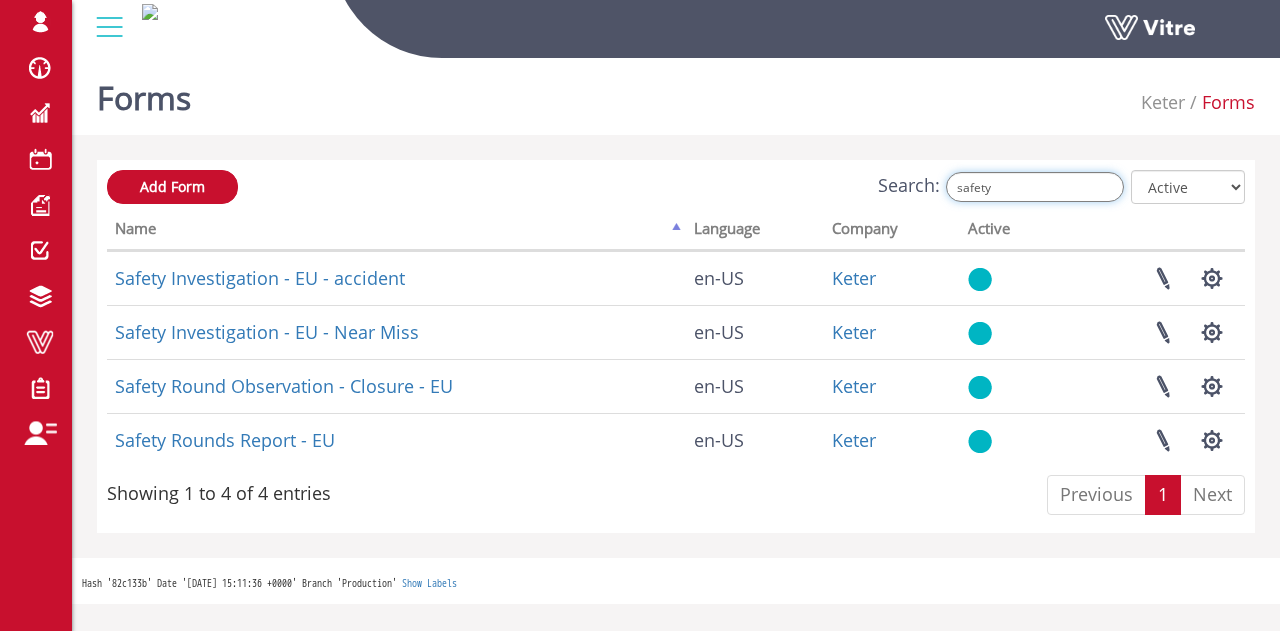 type on "safety" 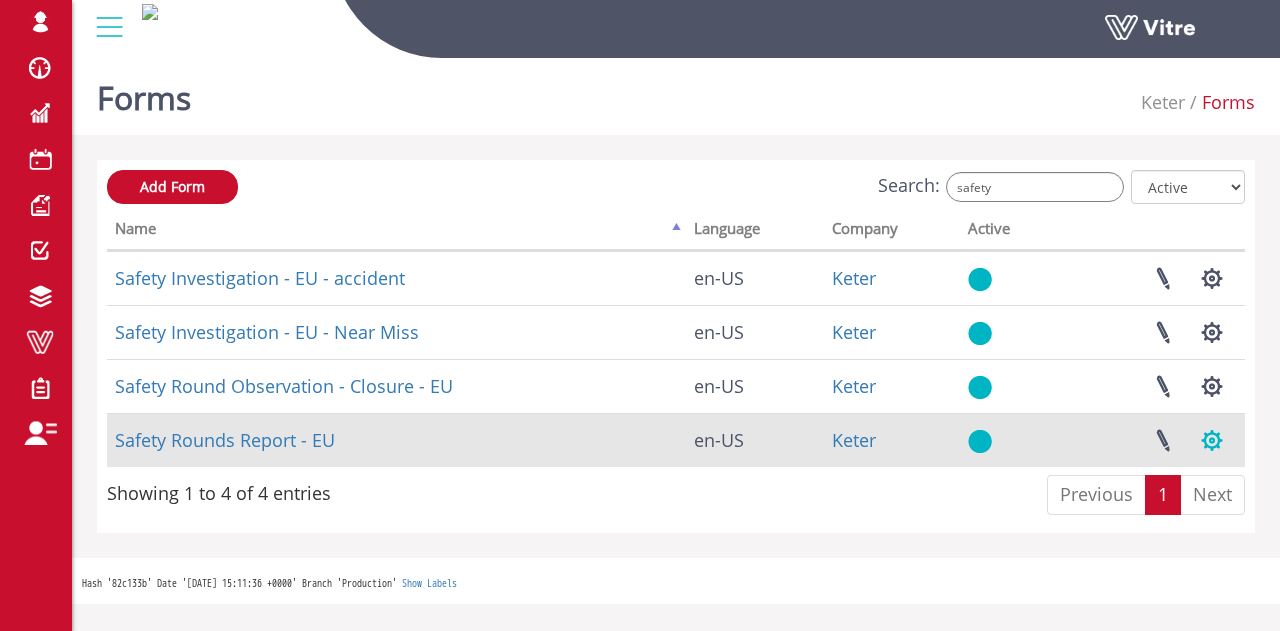 click at bounding box center (1212, 440) 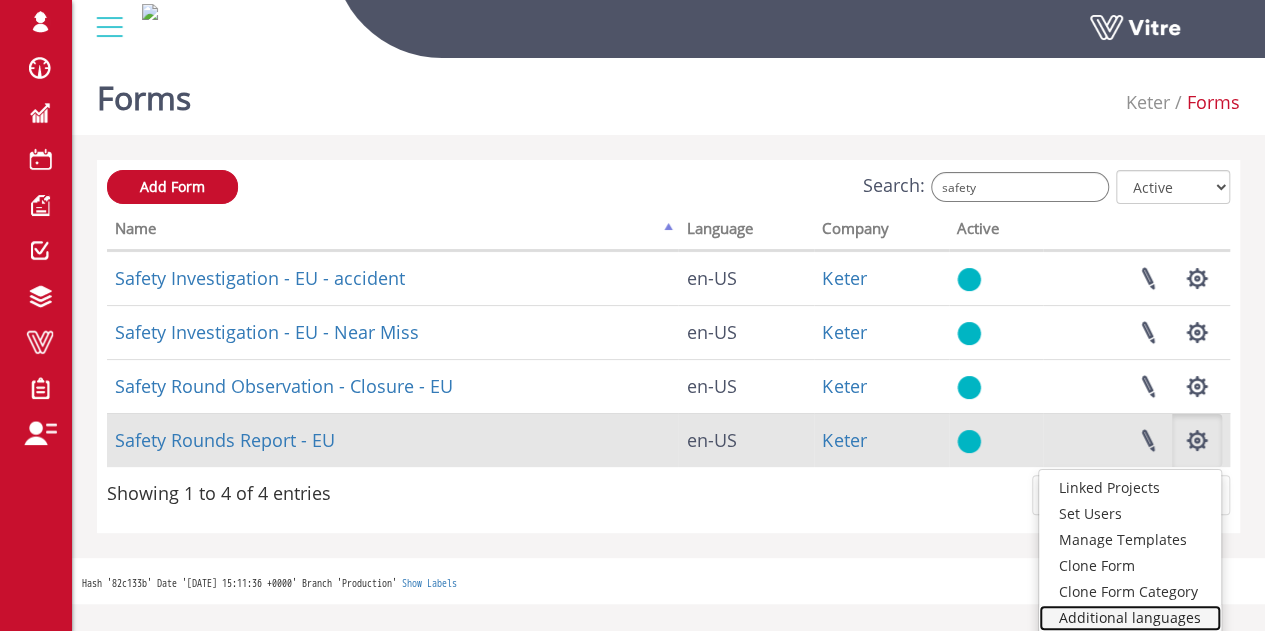 click on "Additional languages" at bounding box center (1130, 618) 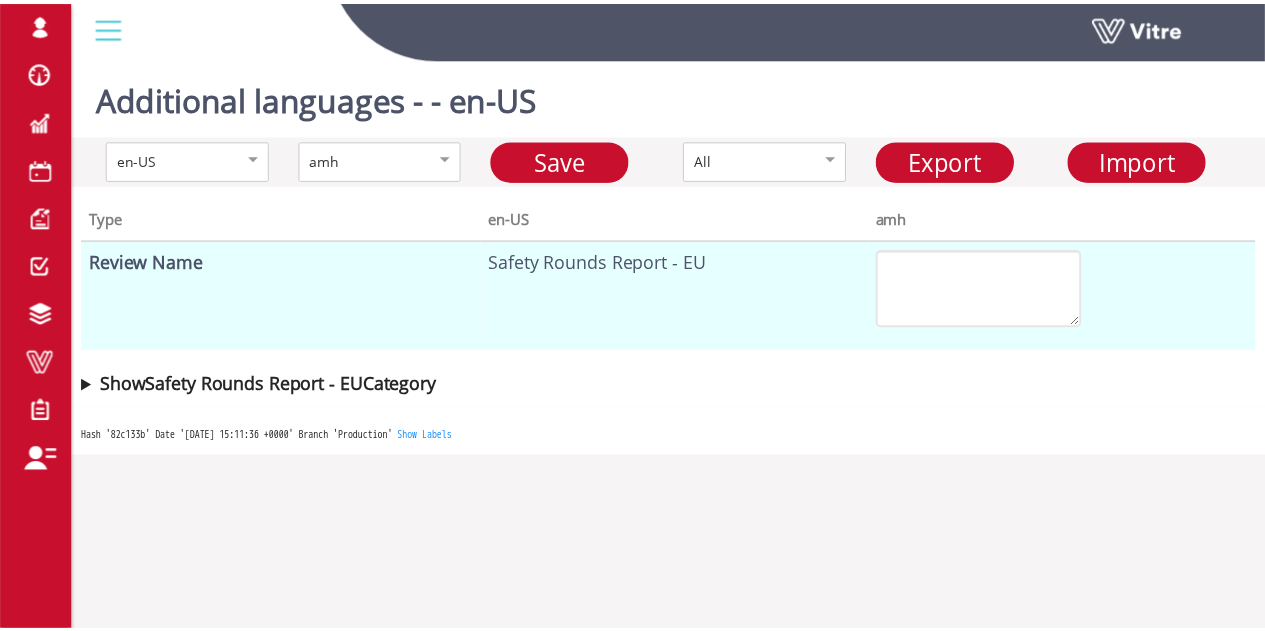 scroll, scrollTop: 0, scrollLeft: 0, axis: both 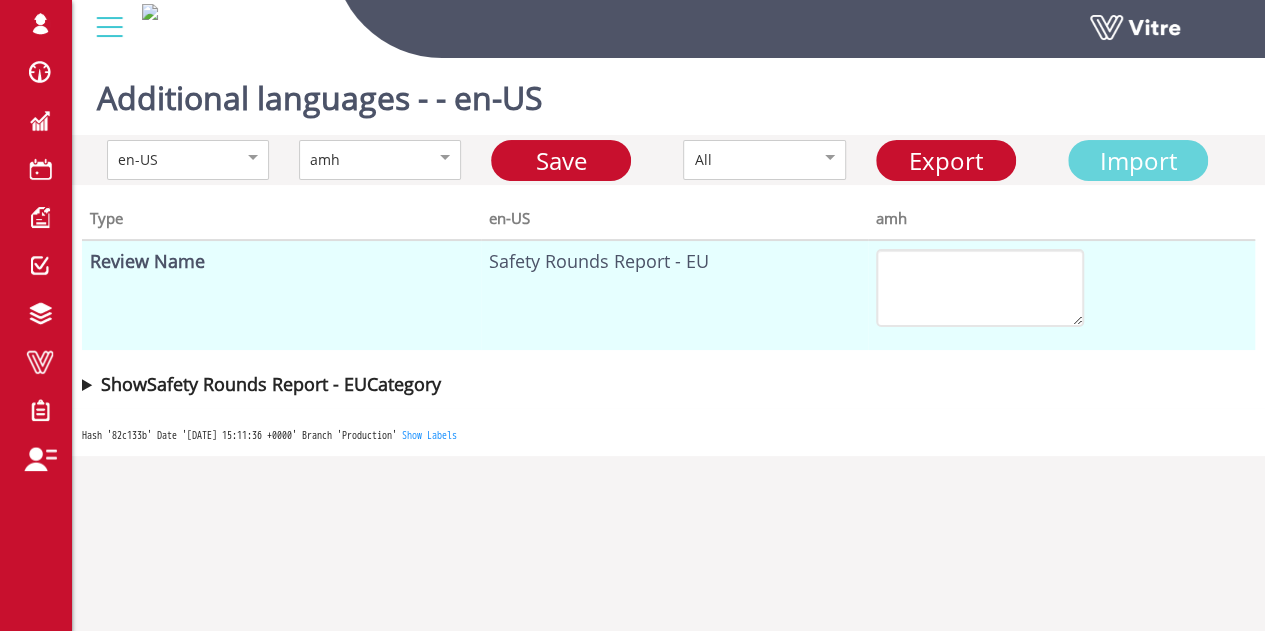 click on "Import" at bounding box center (1137, 160) 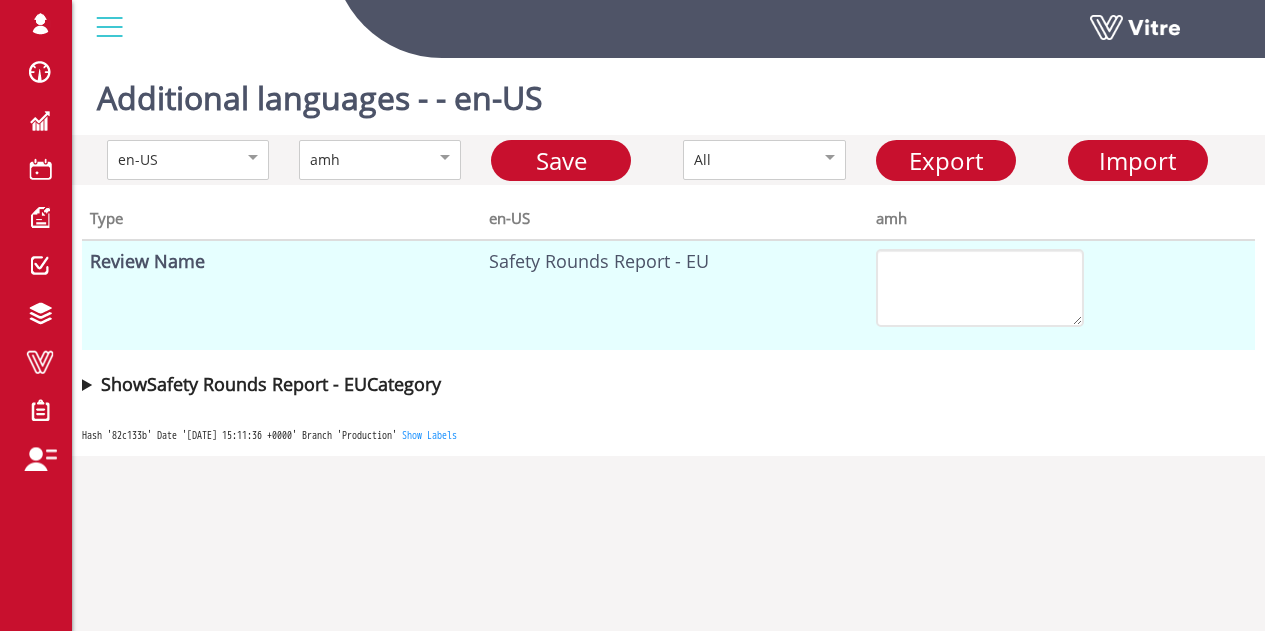 scroll, scrollTop: 0, scrollLeft: 0, axis: both 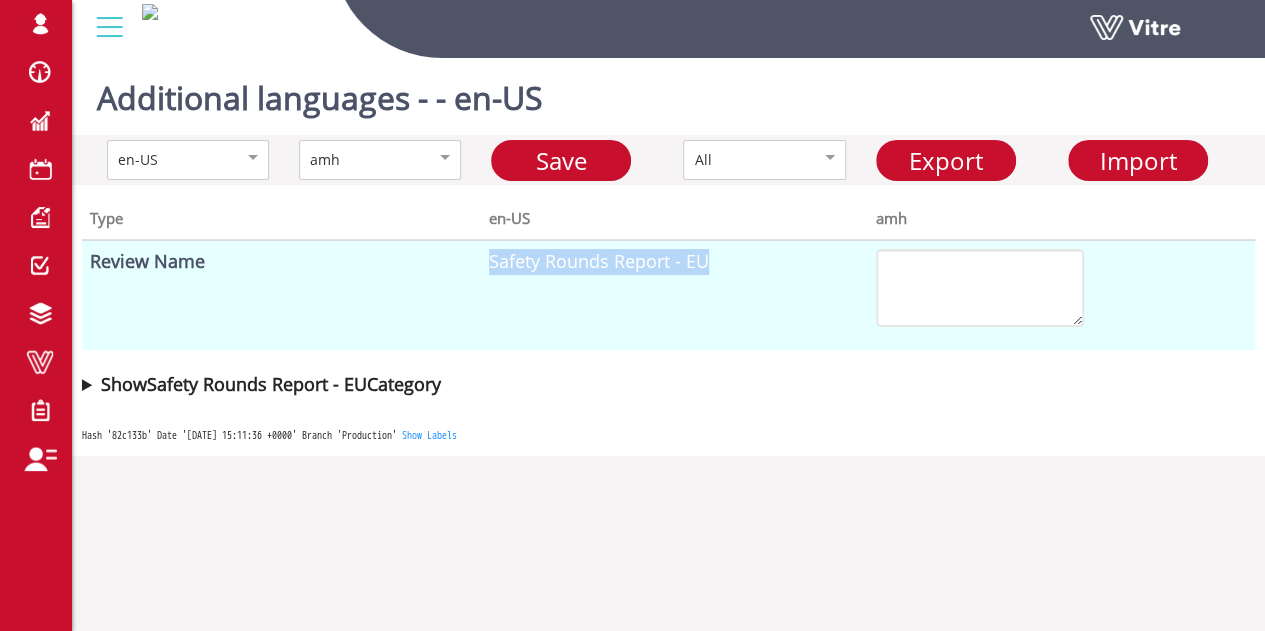 drag, startPoint x: 730, startPoint y: 254, endPoint x: 480, endPoint y: 258, distance: 250.032 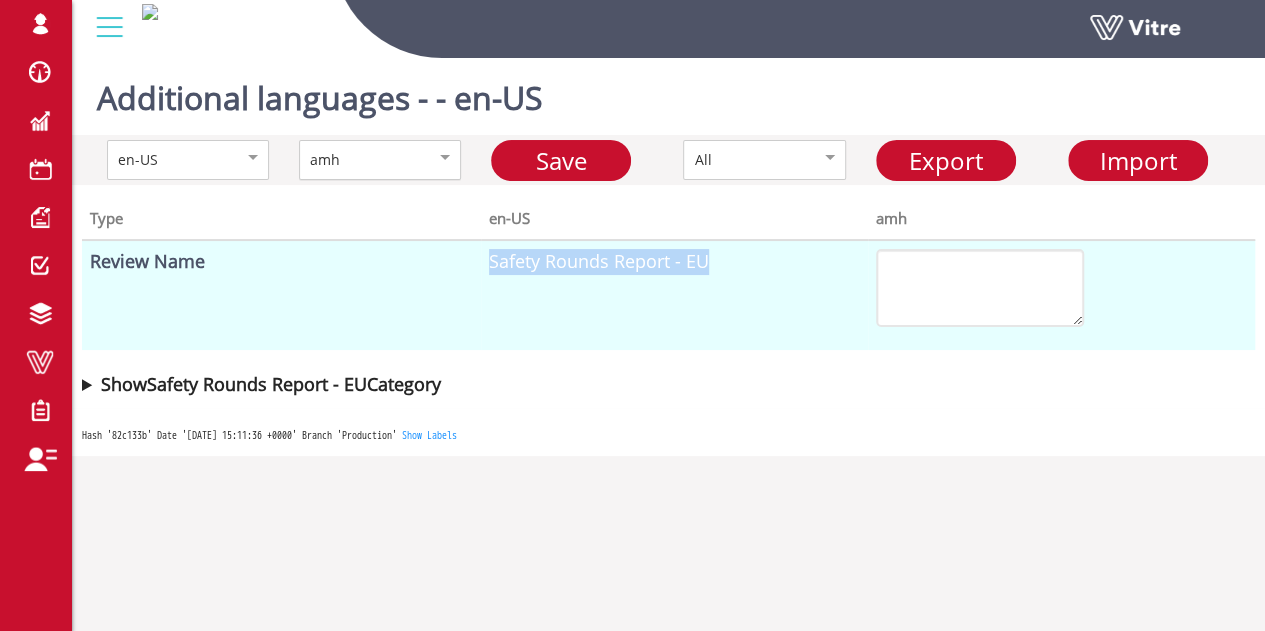 click on "amh" at bounding box center (359, 160) 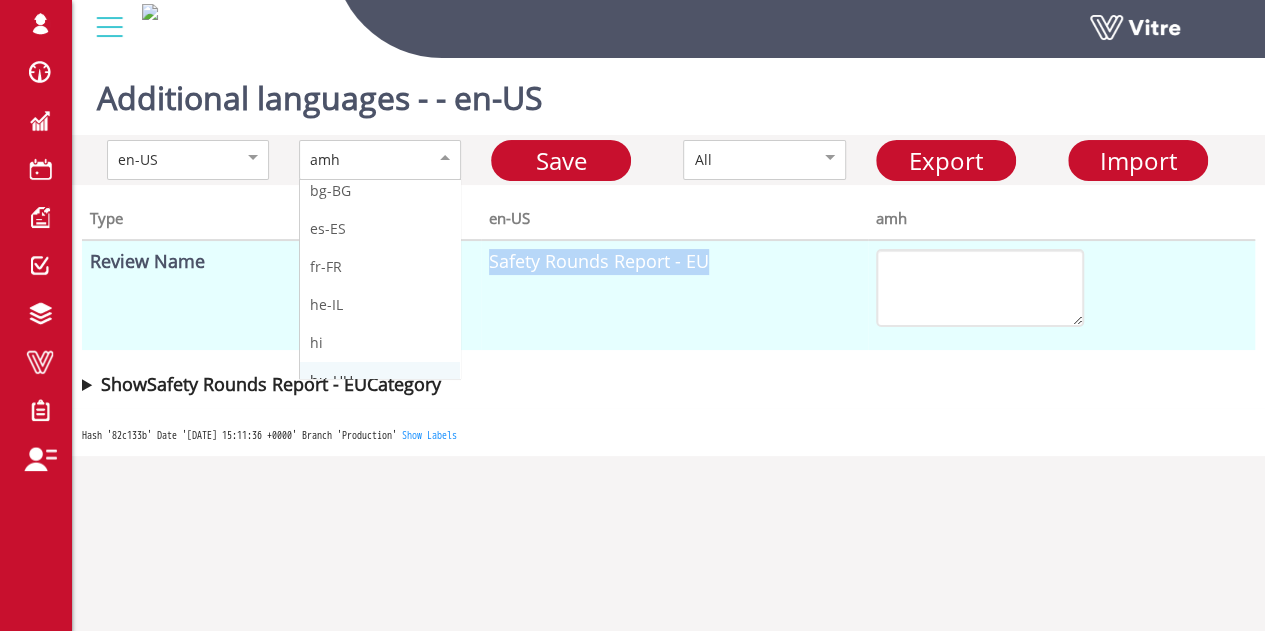 scroll, scrollTop: 300, scrollLeft: 0, axis: vertical 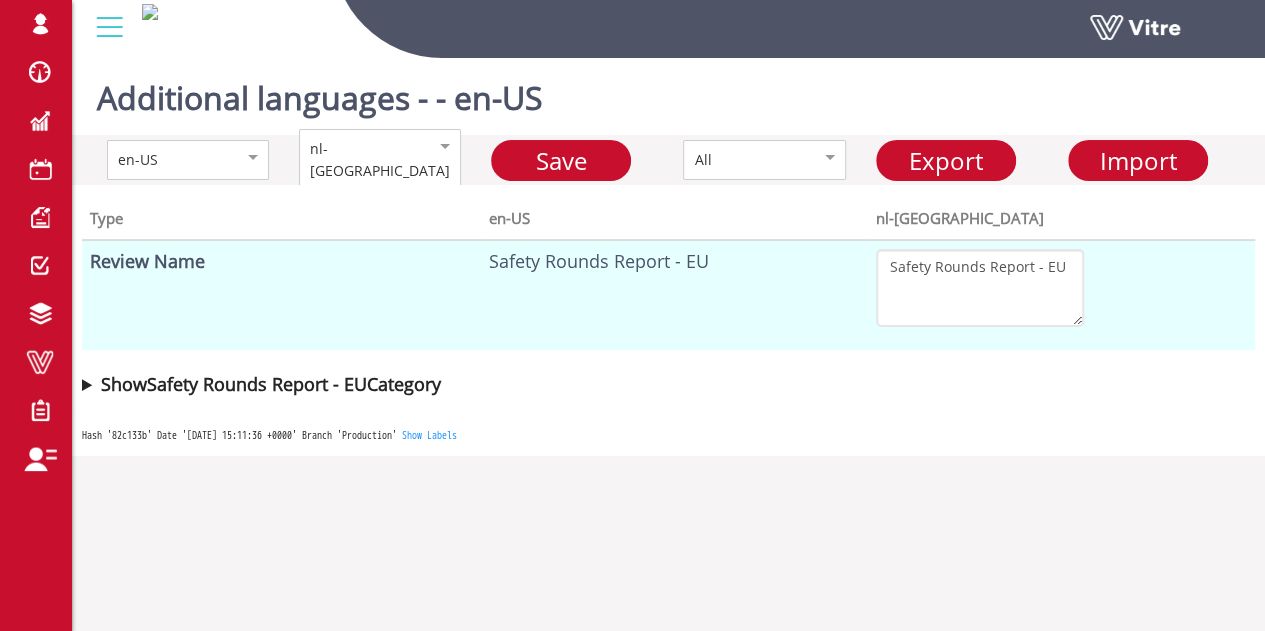 click on "Show  Safety Rounds Report - EU  Category" at bounding box center (271, 384) 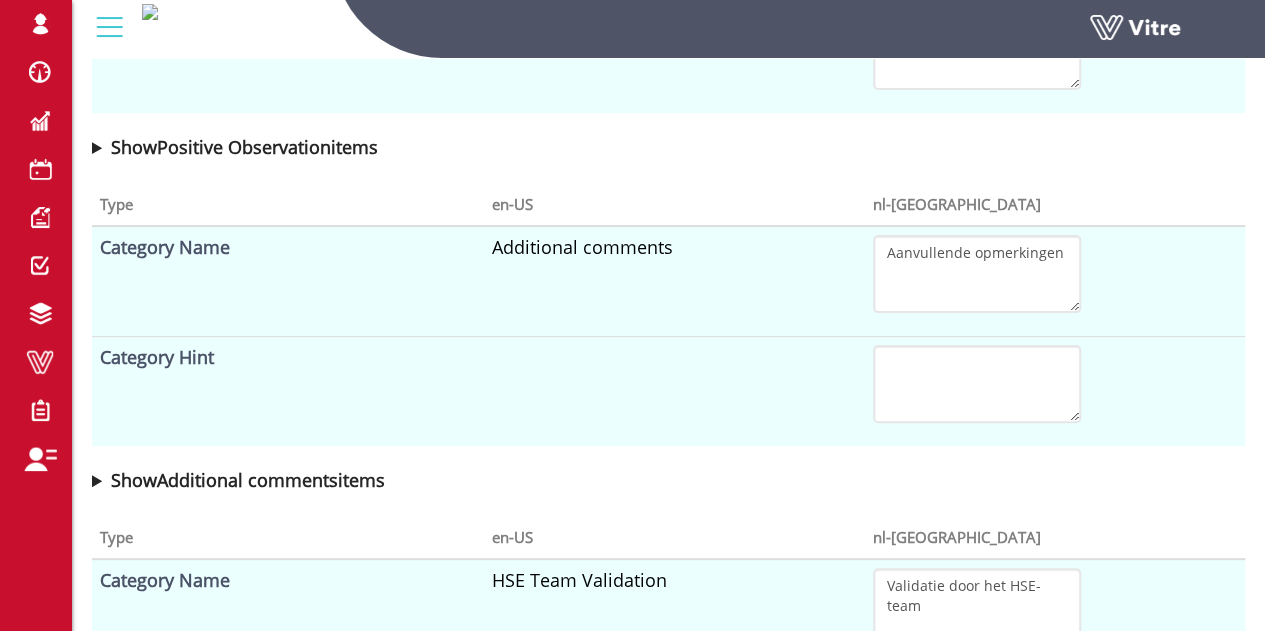 scroll, scrollTop: 4152, scrollLeft: 0, axis: vertical 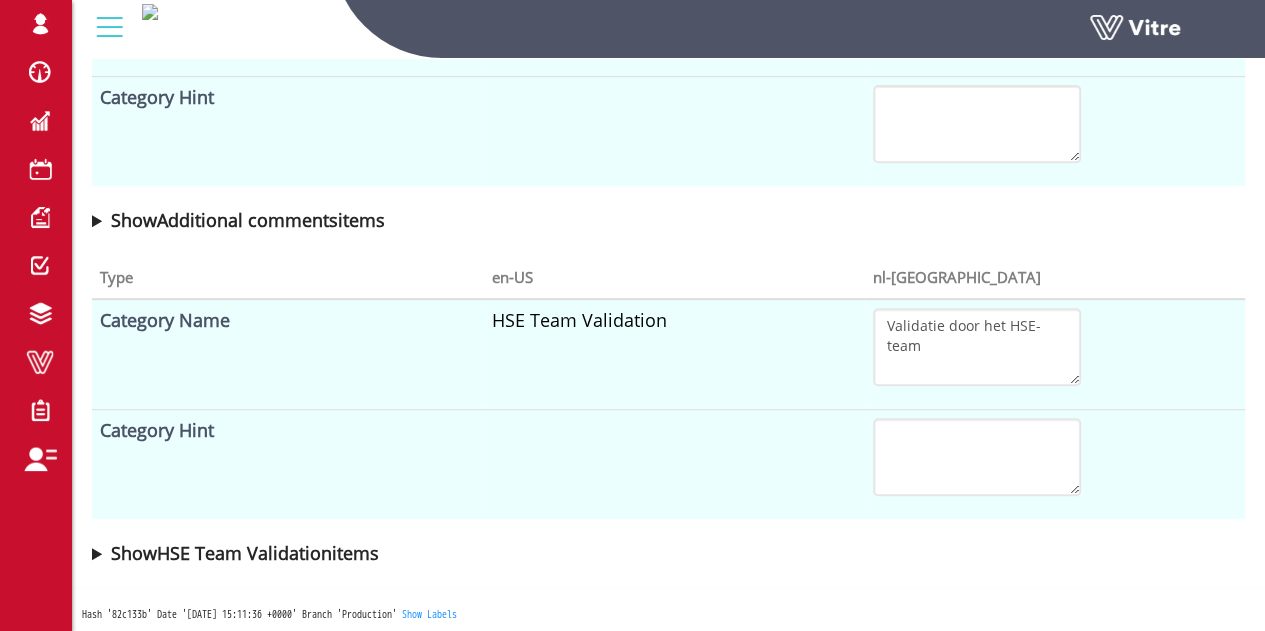 click on "Show  HSE Team Validation  items" at bounding box center (245, 553) 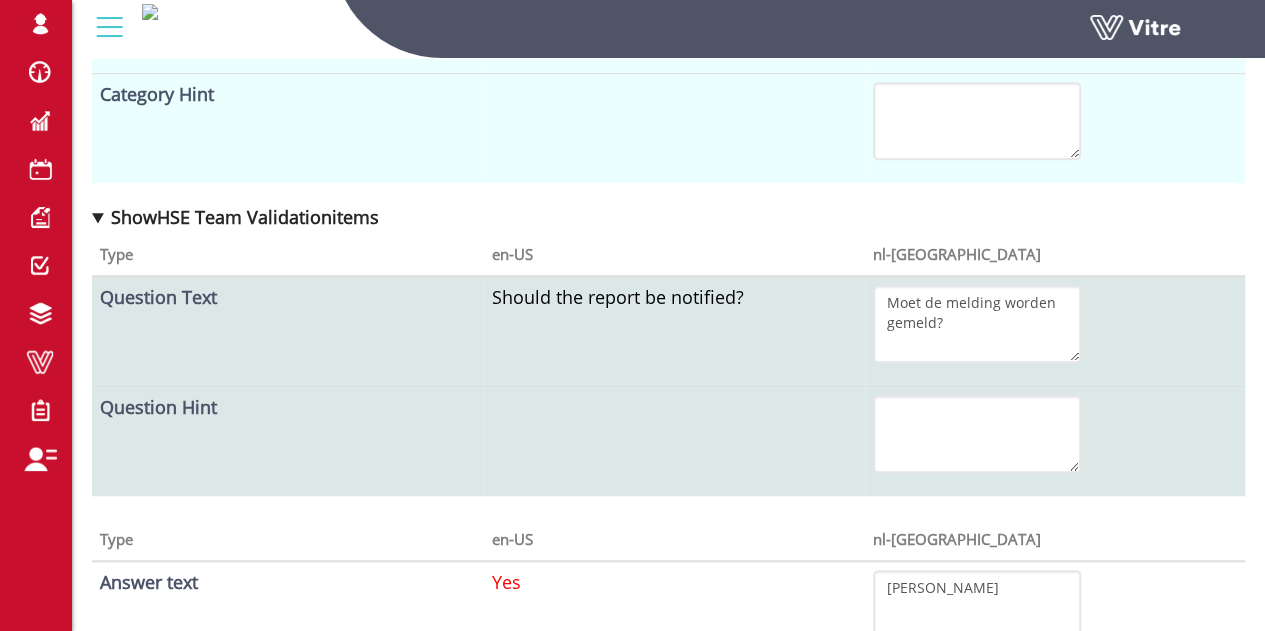 scroll, scrollTop: 4611, scrollLeft: 0, axis: vertical 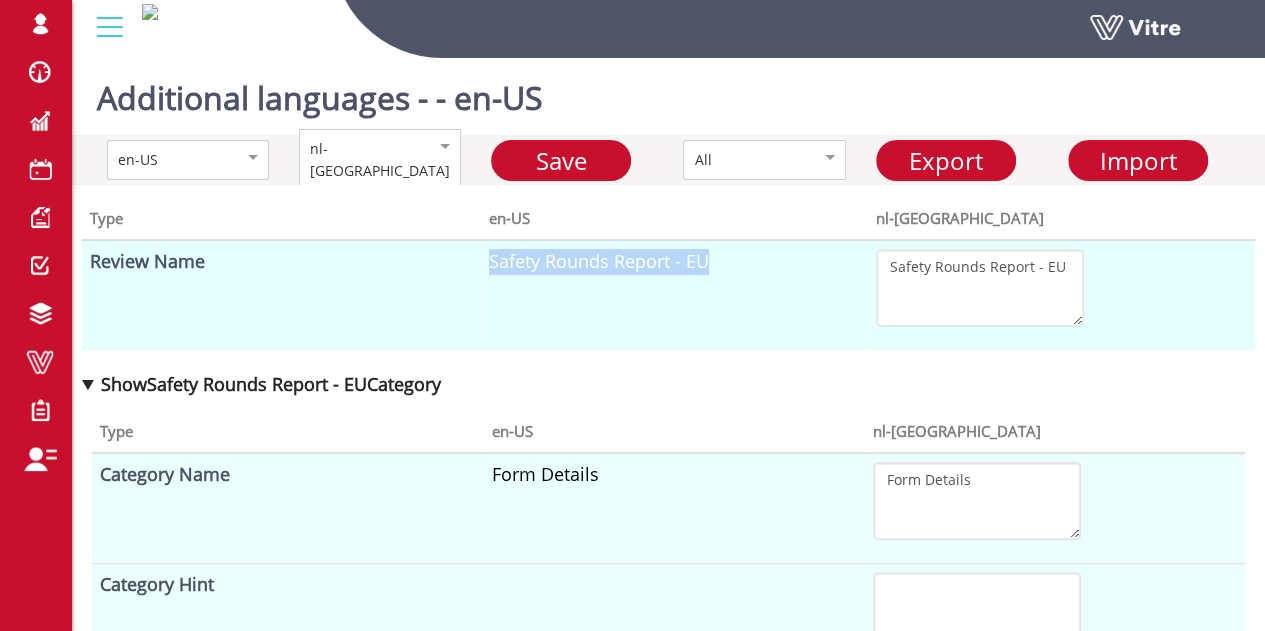 drag, startPoint x: 727, startPoint y: 275, endPoint x: 454, endPoint y: 276, distance: 273.00183 